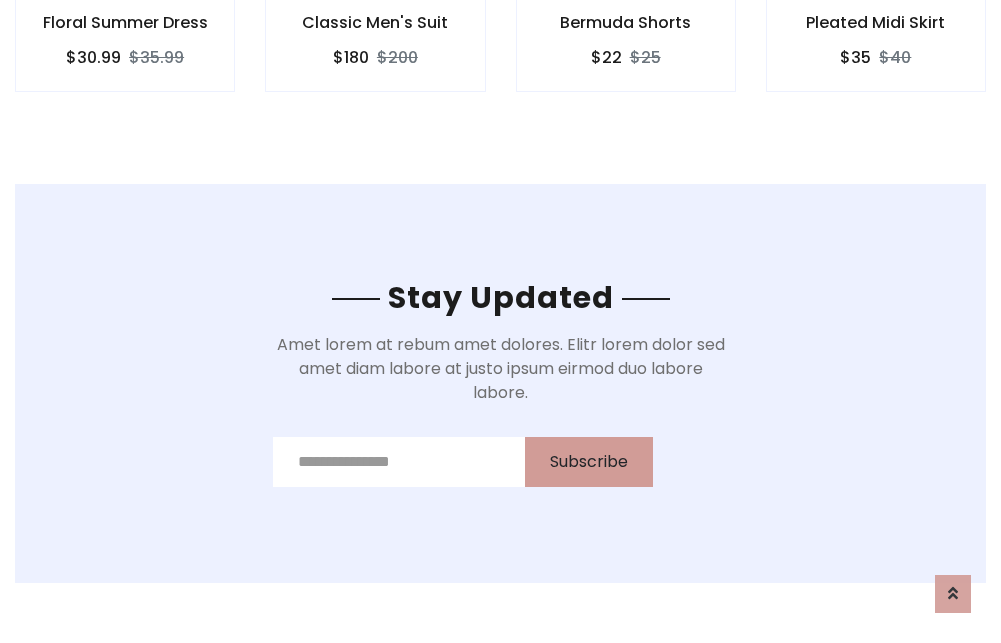 scroll, scrollTop: 0, scrollLeft: 0, axis: both 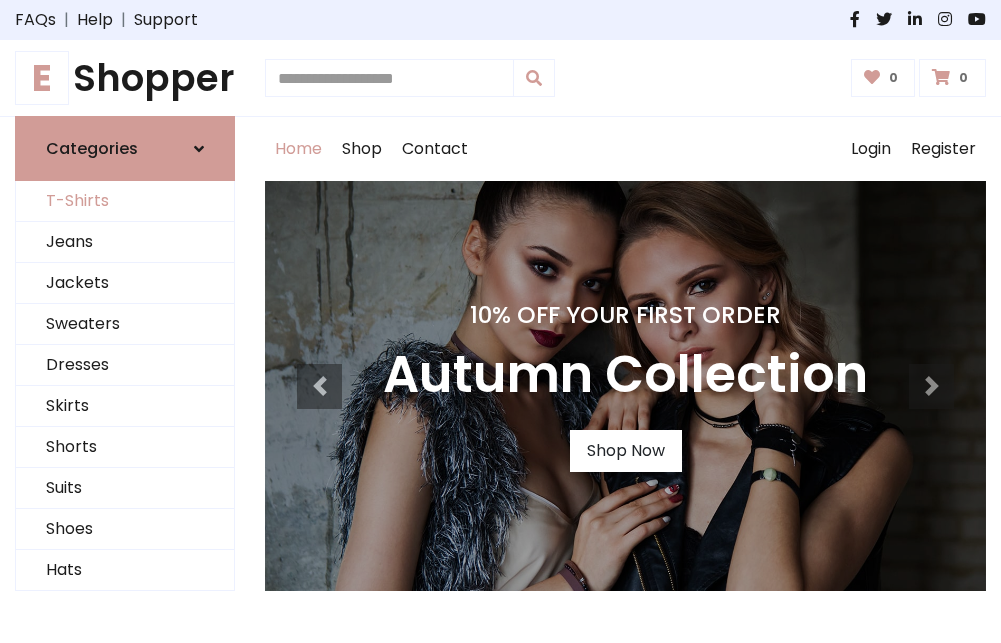 click on "T-Shirts" at bounding box center (125, 201) 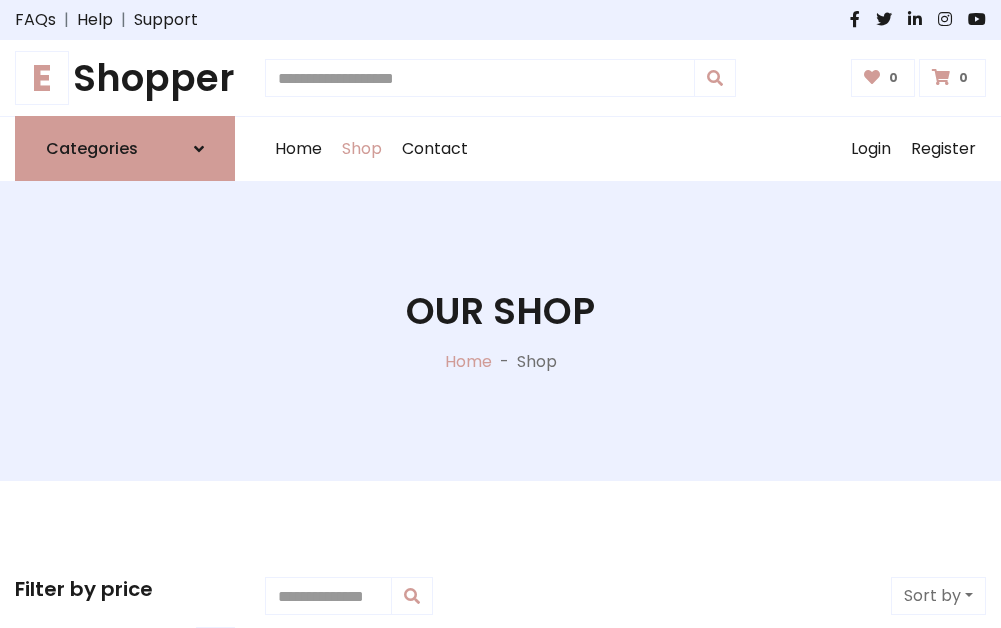scroll, scrollTop: 485, scrollLeft: 0, axis: vertical 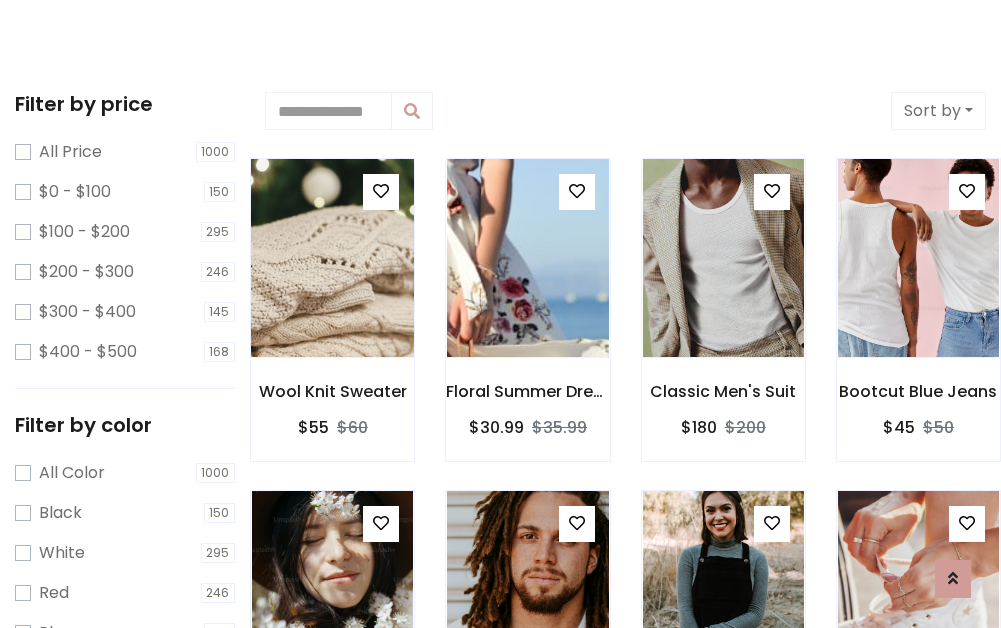 click at bounding box center [332, 258] 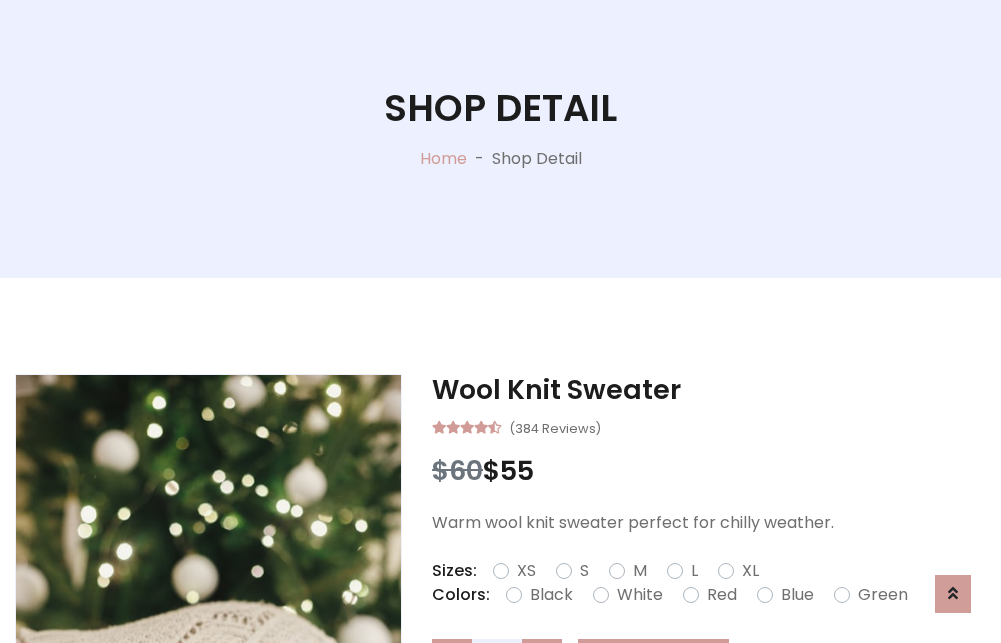 scroll, scrollTop: 365, scrollLeft: 0, axis: vertical 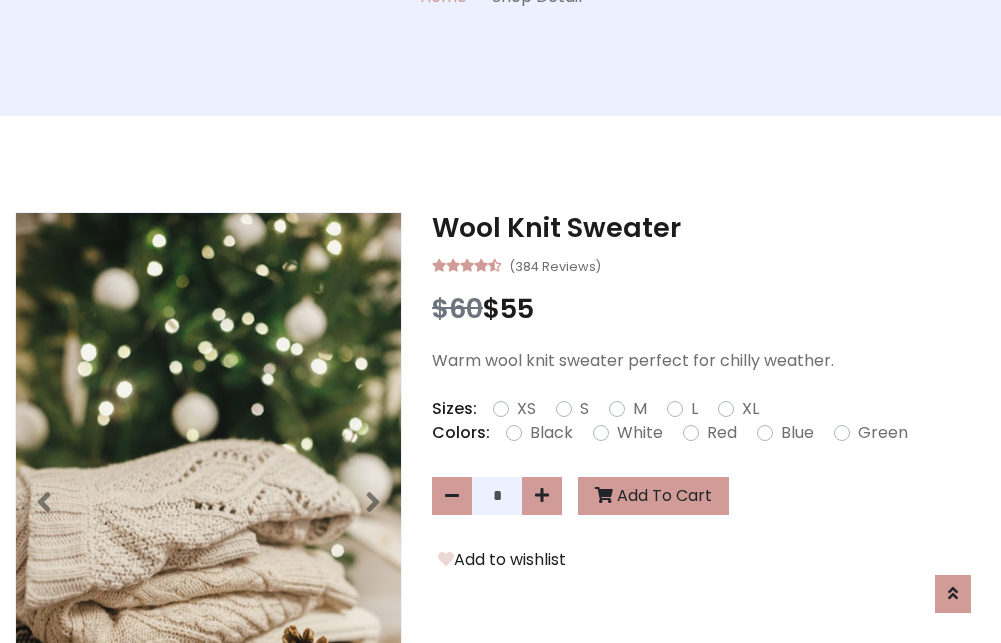 click on "XS" at bounding box center (526, 409) 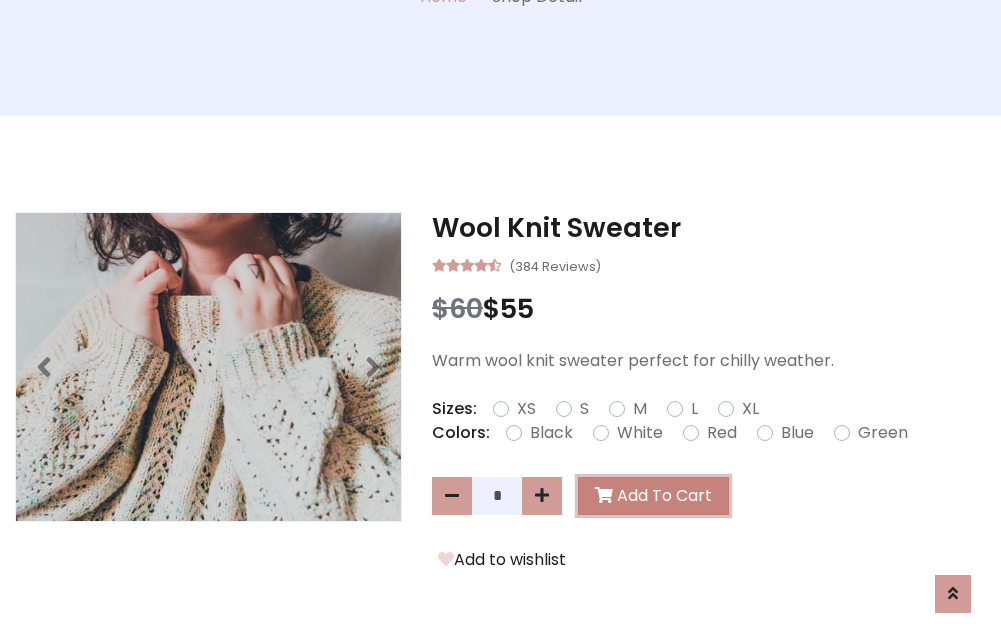 click on "Add To Cart" at bounding box center (653, 496) 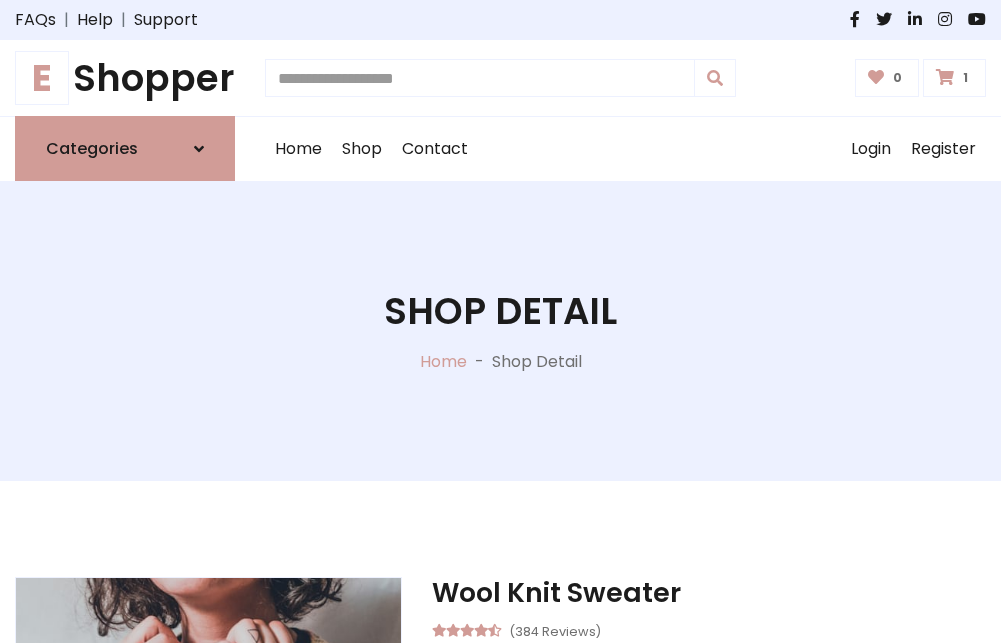 click at bounding box center (945, 77) 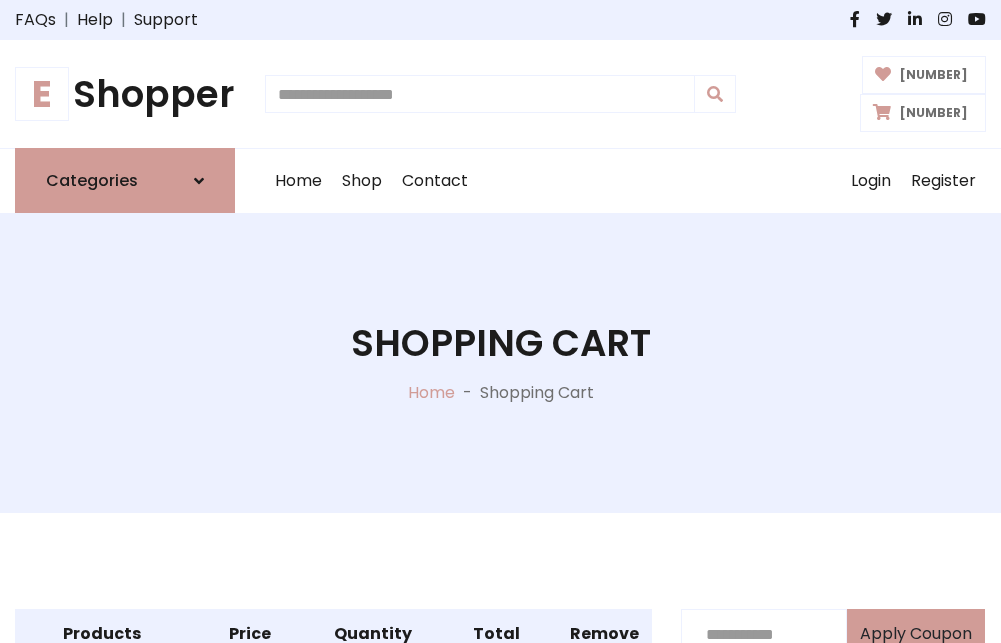 scroll, scrollTop: 468, scrollLeft: 0, axis: vertical 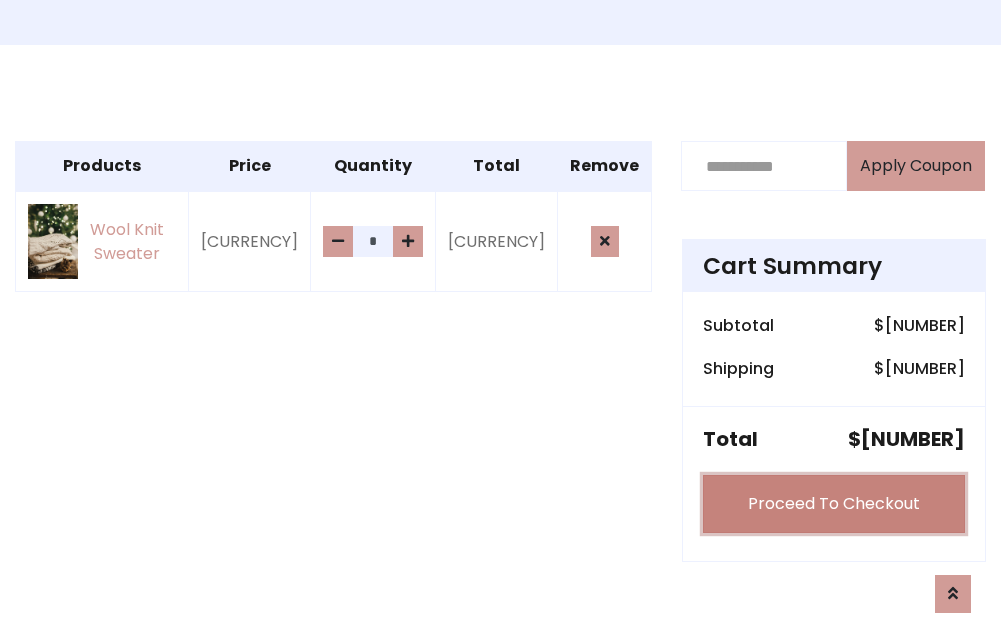 click on "Proceed To Checkout" at bounding box center [834, 504] 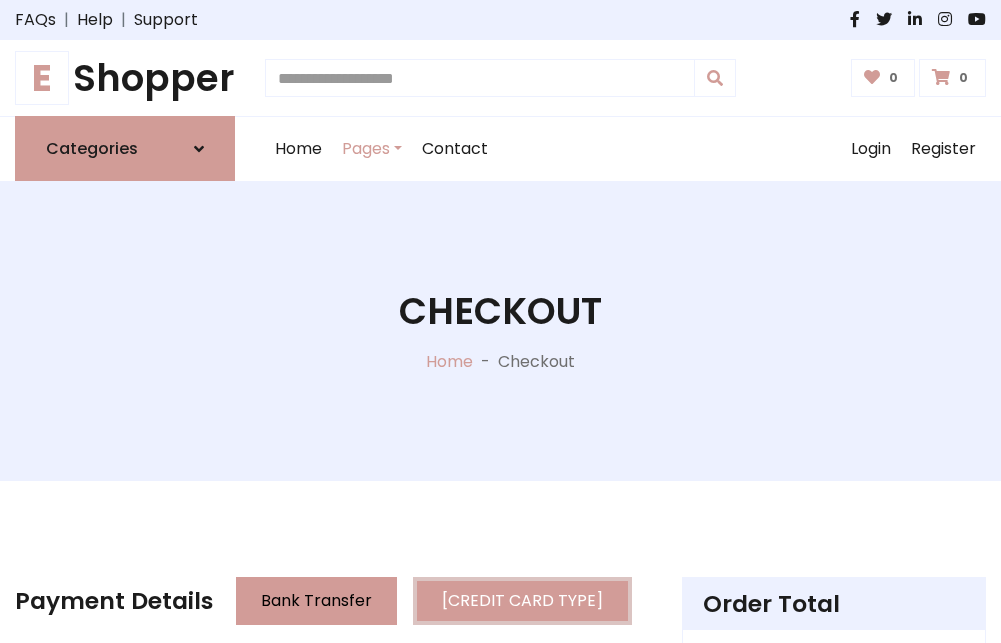 scroll, scrollTop: 0, scrollLeft: 0, axis: both 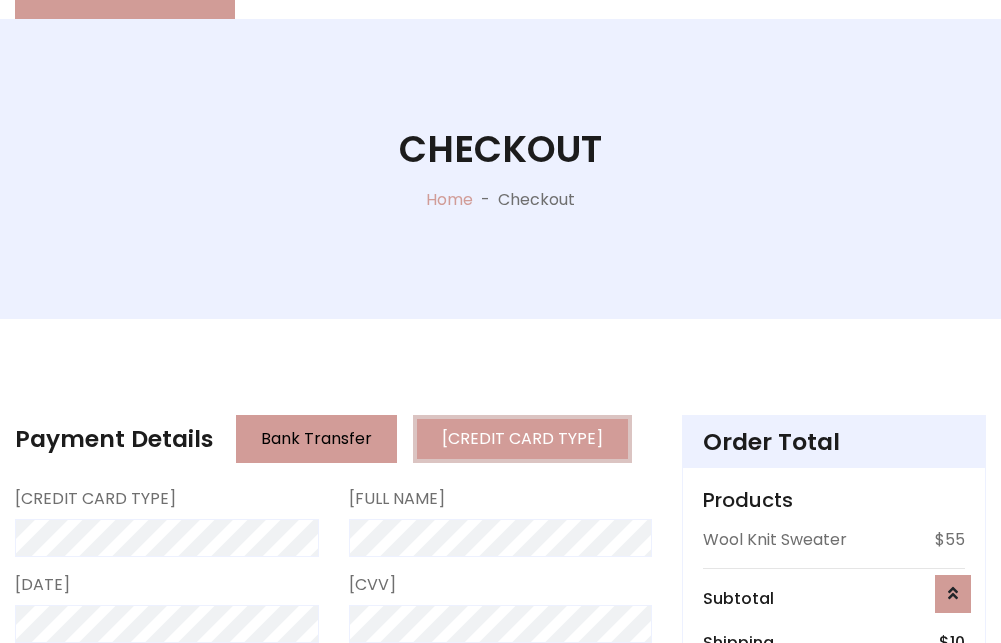 click on "Go to shipping" at bounding box center (834, 856) 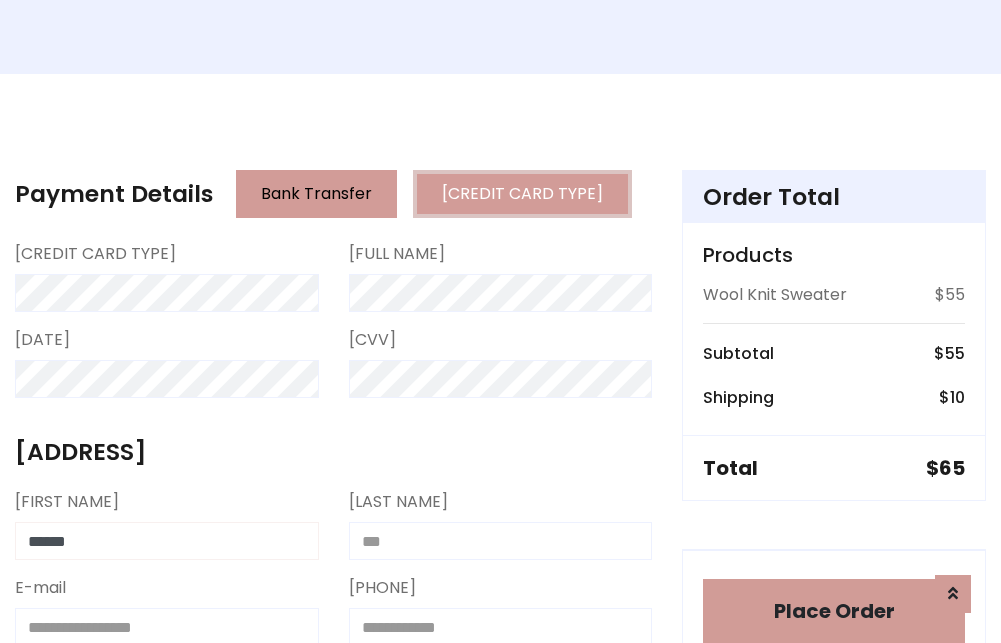 type on "******" 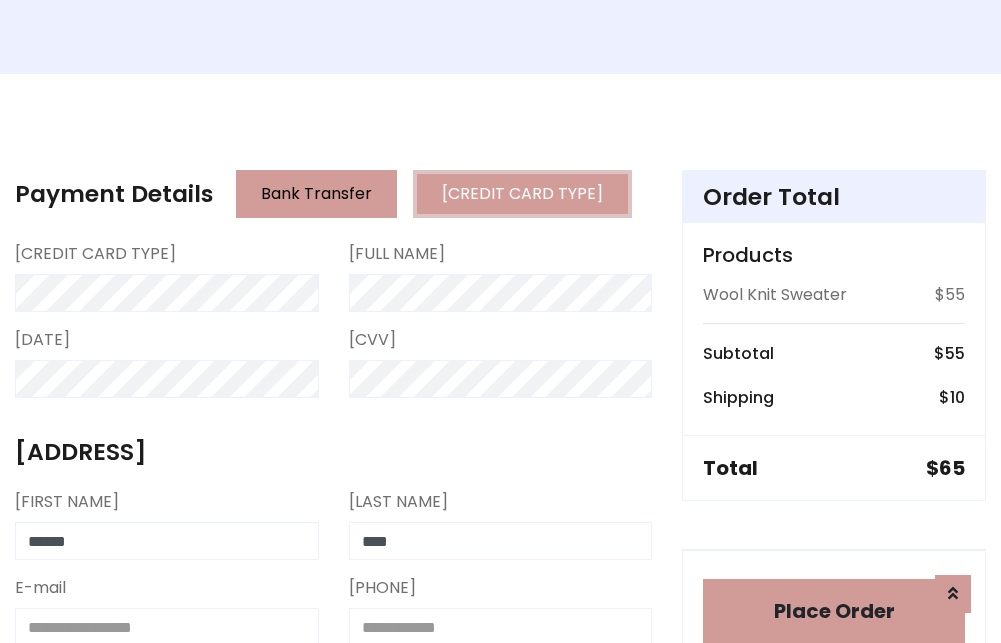 type on "****" 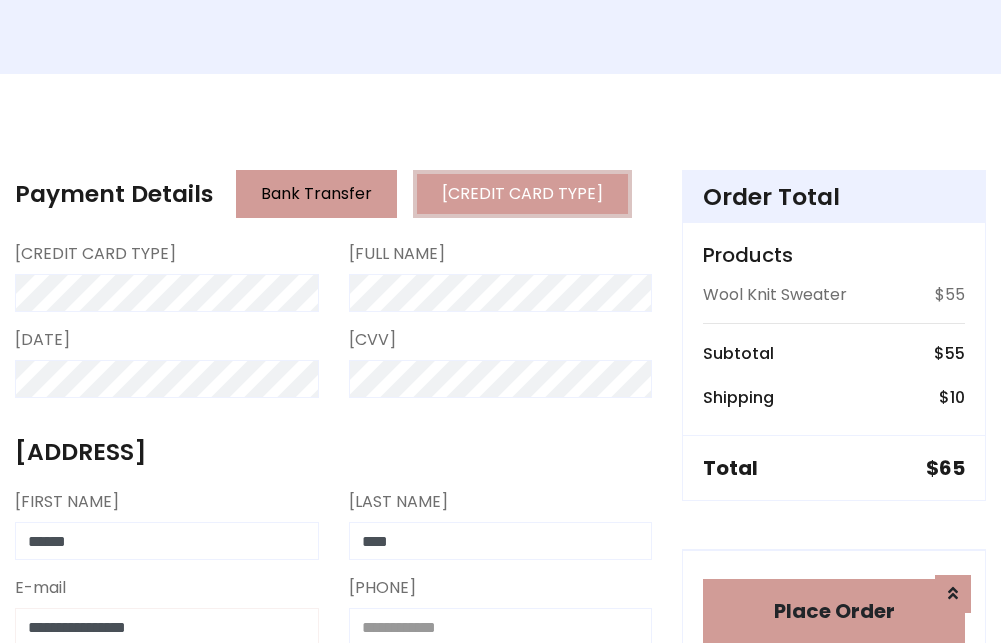 scroll, scrollTop: 411, scrollLeft: 0, axis: vertical 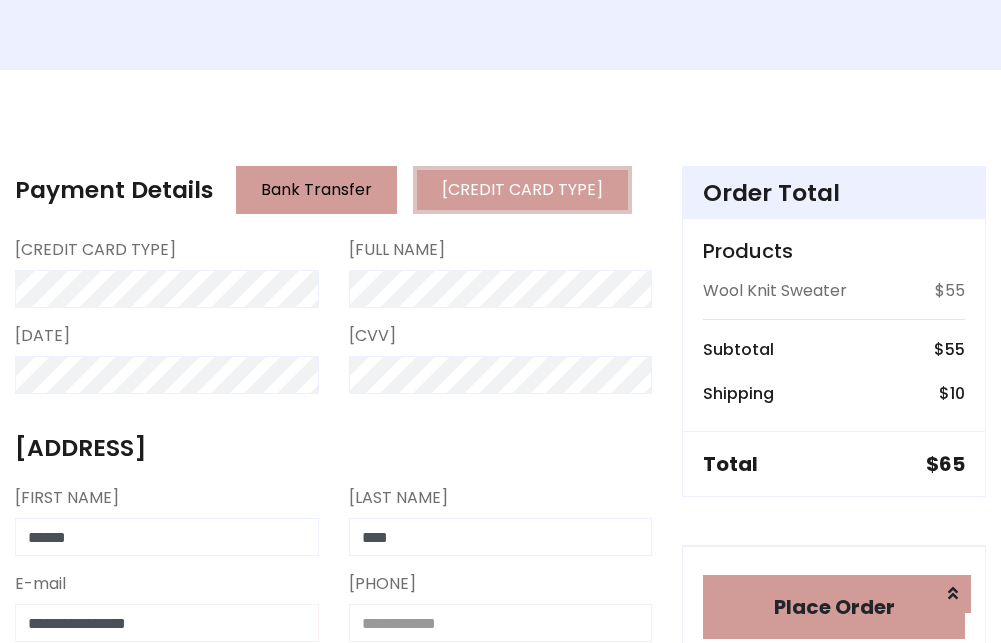 type on "**********" 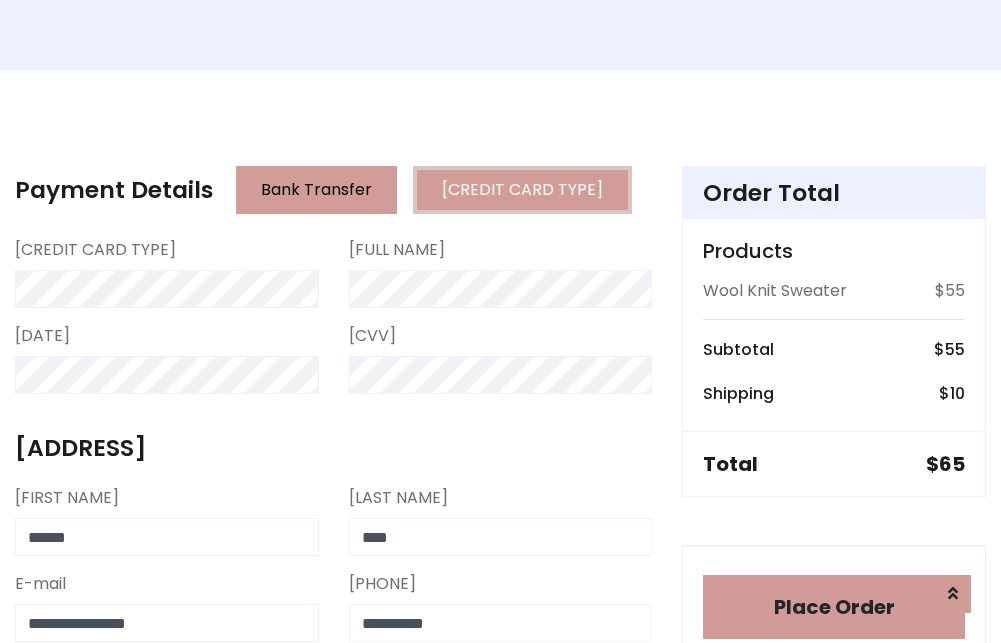 type on "**********" 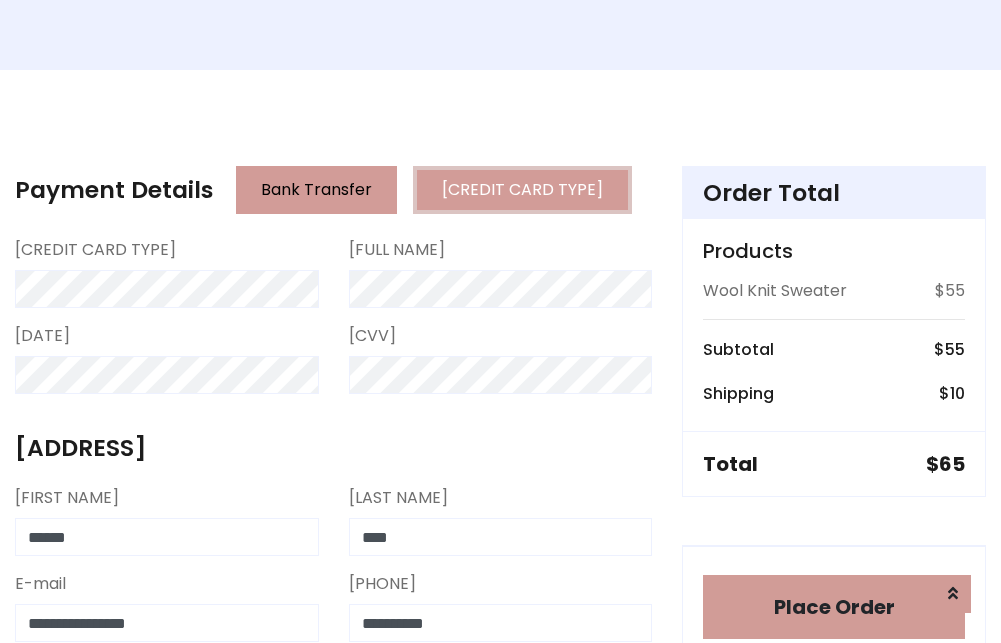 scroll, scrollTop: 799, scrollLeft: 0, axis: vertical 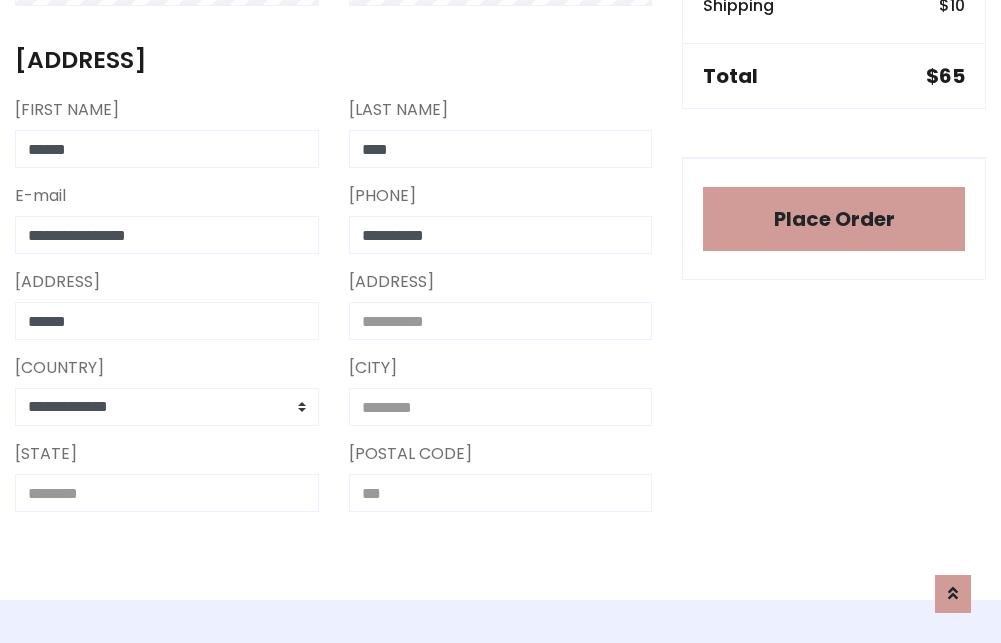 type on "******" 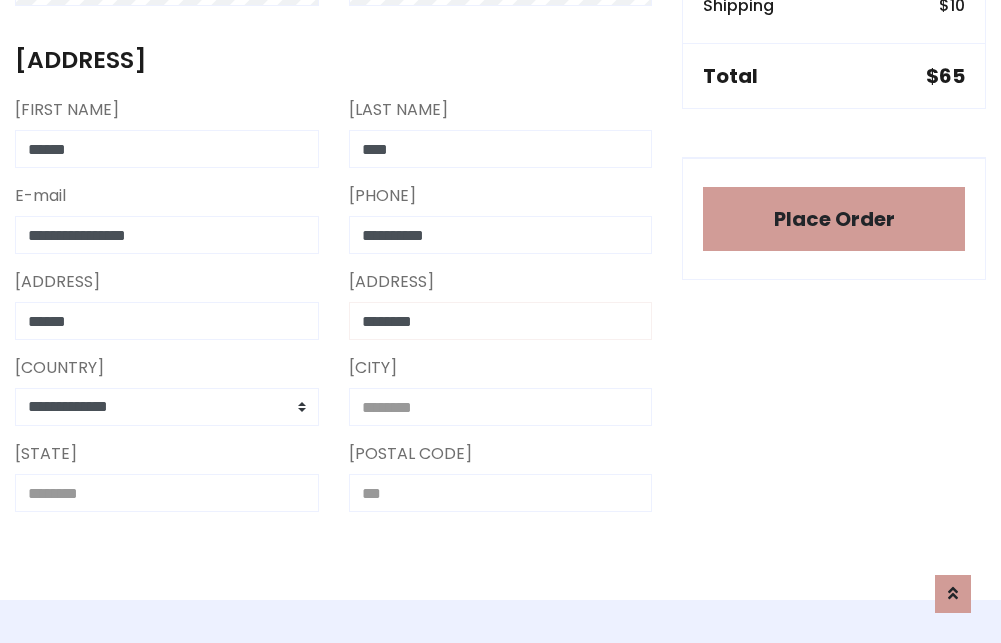 type on "********" 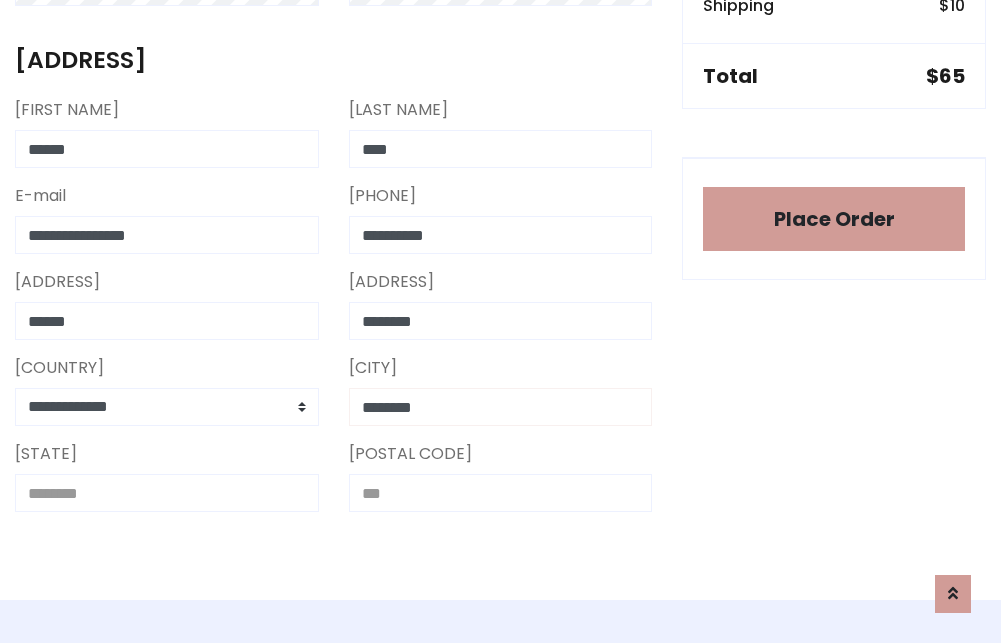 type on "********" 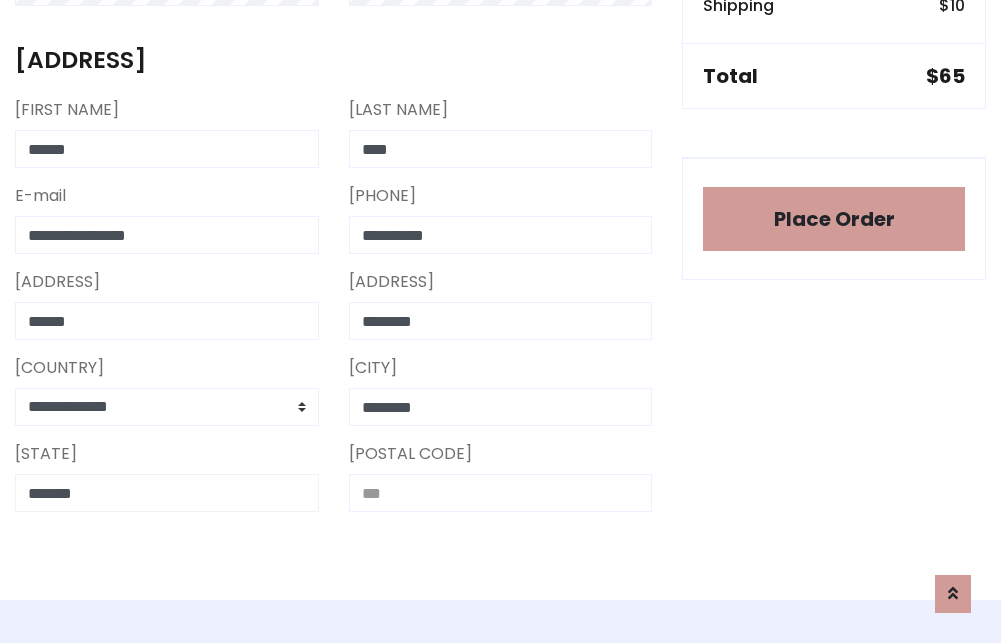 type on "*******" 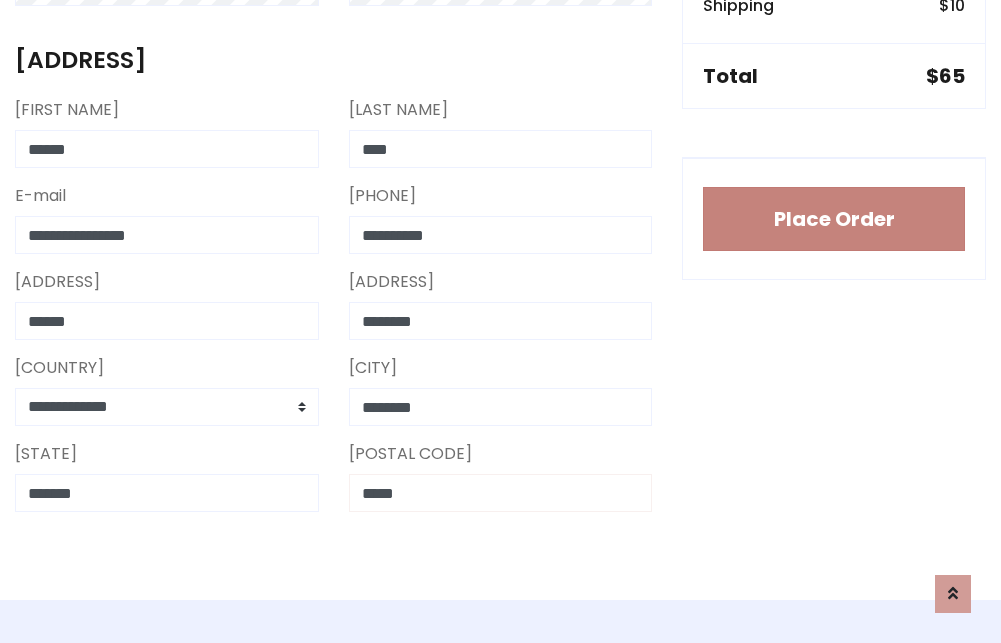 type on "*****" 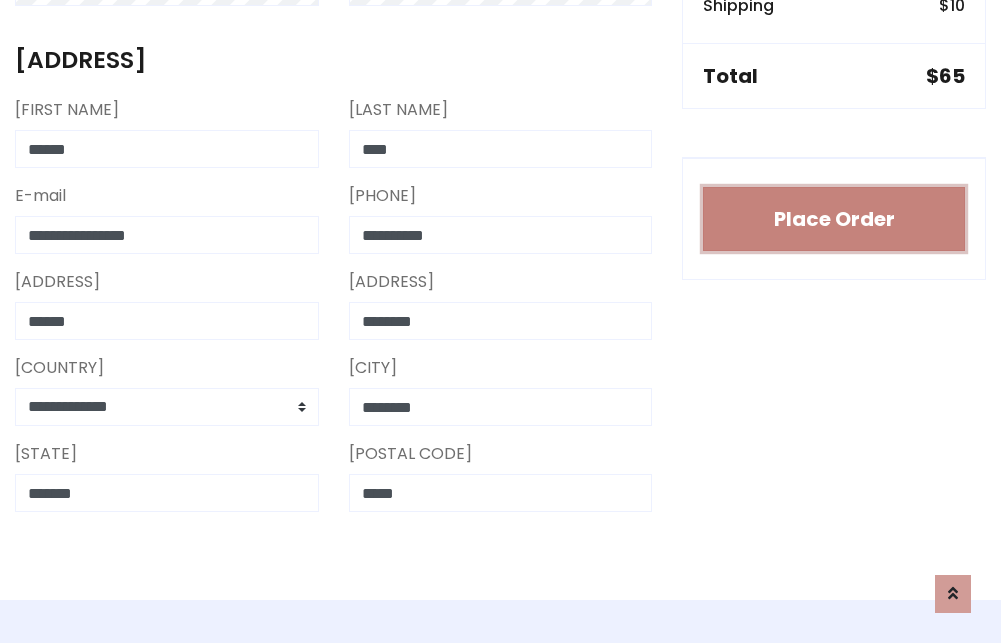 click on "Place Order" at bounding box center [834, 219] 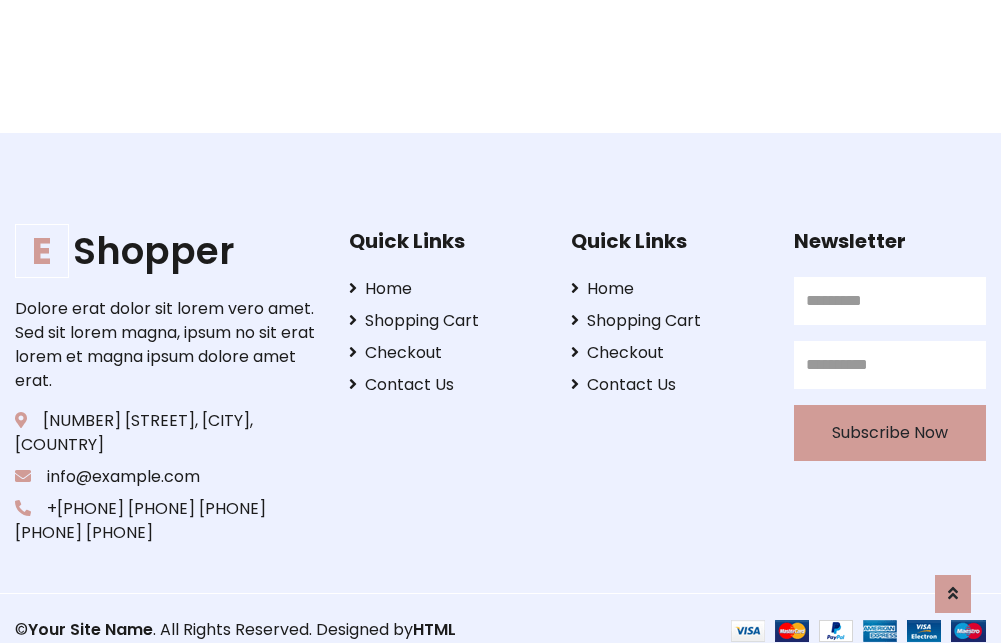 scroll, scrollTop: 0, scrollLeft: 0, axis: both 